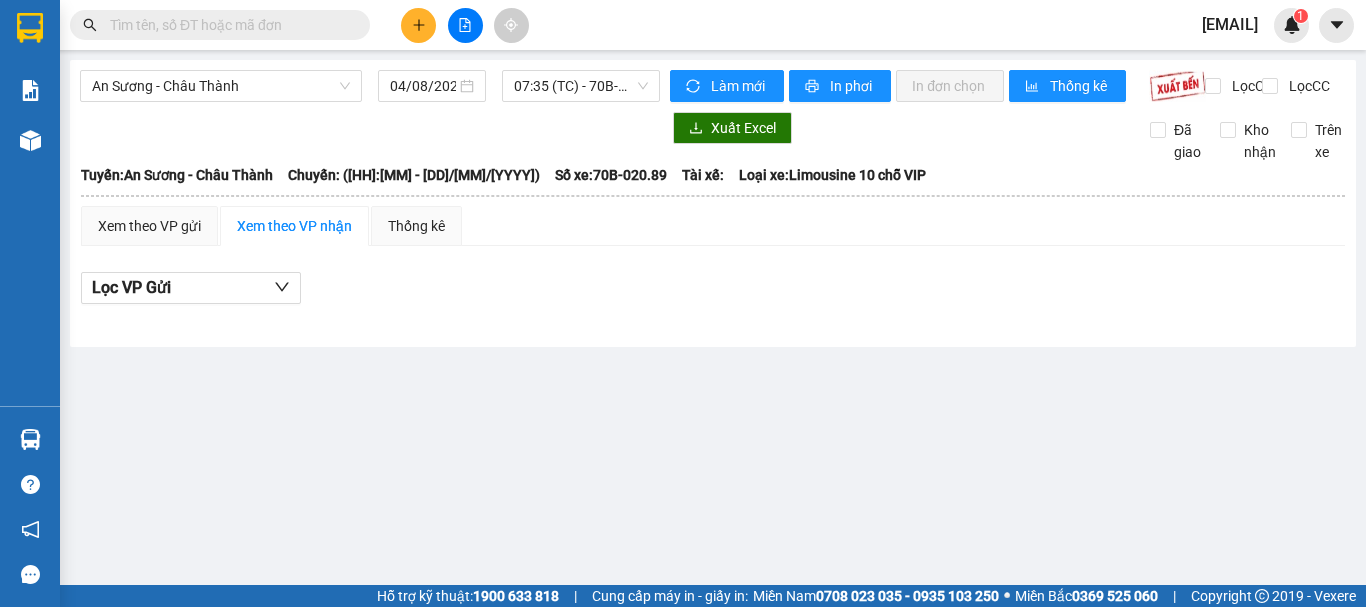 scroll, scrollTop: 0, scrollLeft: 0, axis: both 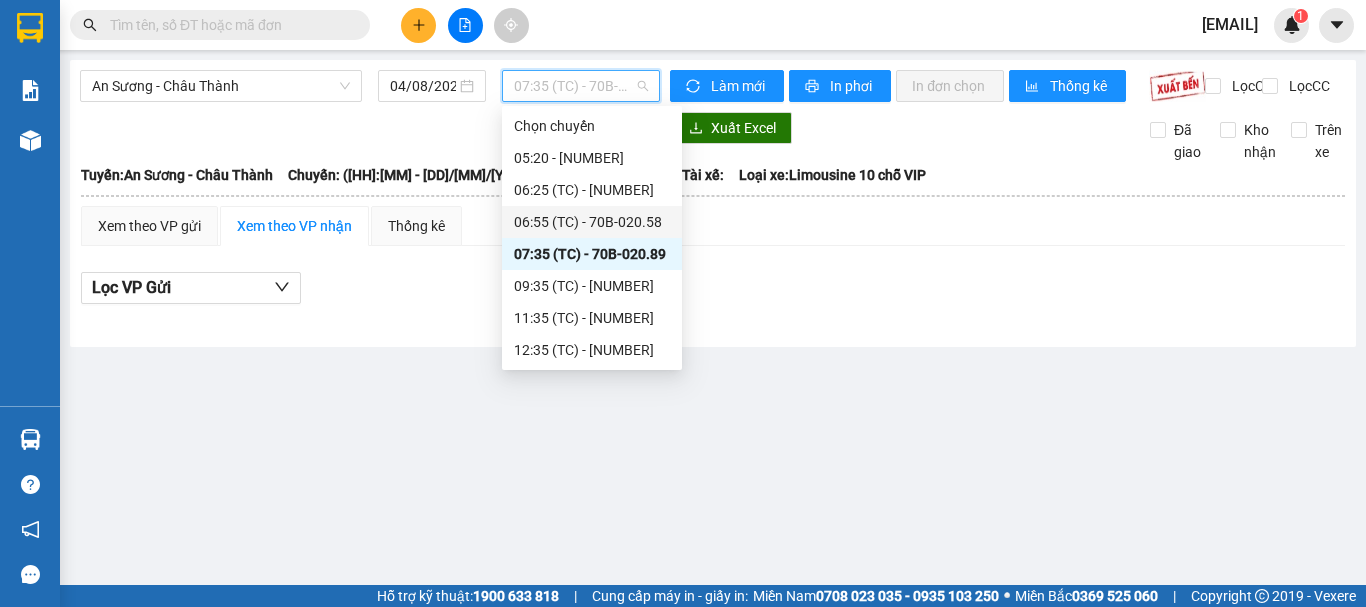 click on "[HH]:[MM]   (TC)   - [NUMBER]" at bounding box center [592, 222] 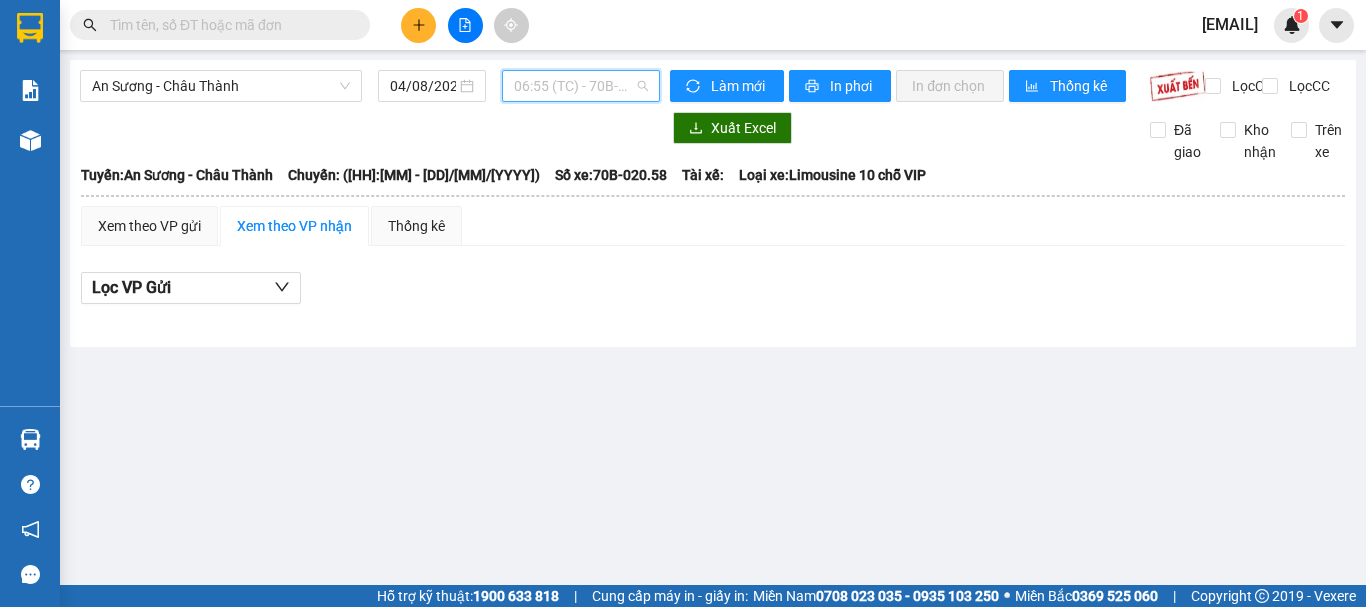 click on "[HH]:[MM]   (TC)   - [NUMBER]" at bounding box center (581, 86) 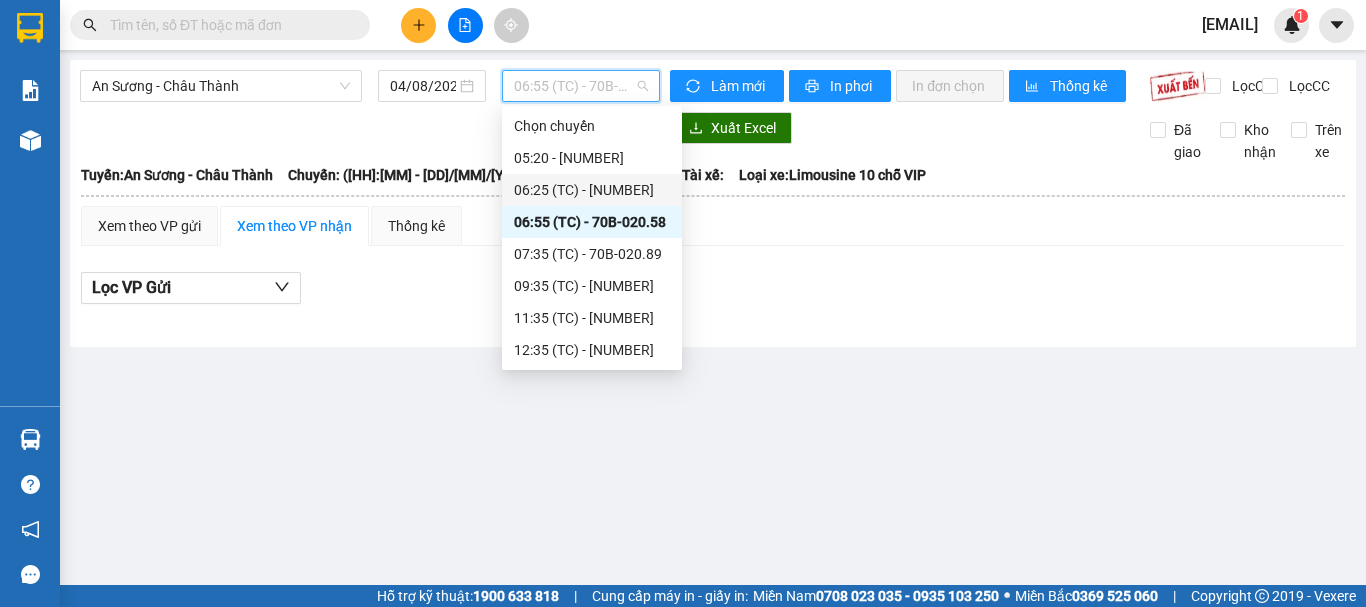click on "[HH]:[MM]   (TC)   - [NUMBER]" at bounding box center (592, 190) 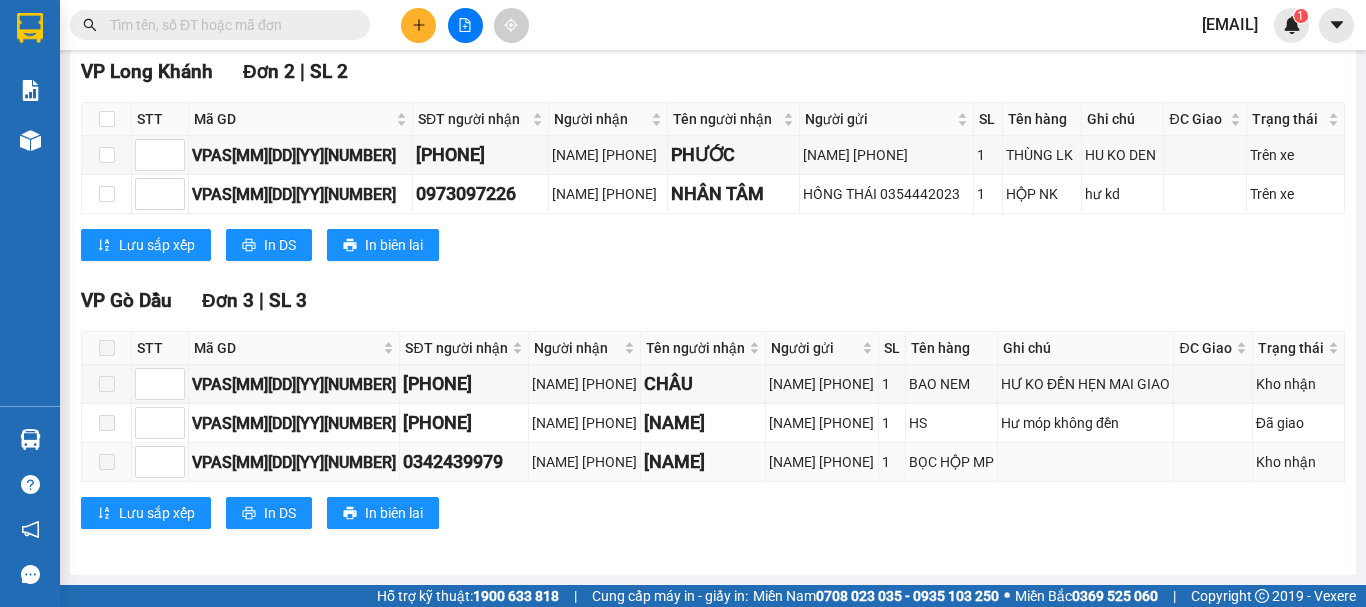 scroll, scrollTop: 62, scrollLeft: 0, axis: vertical 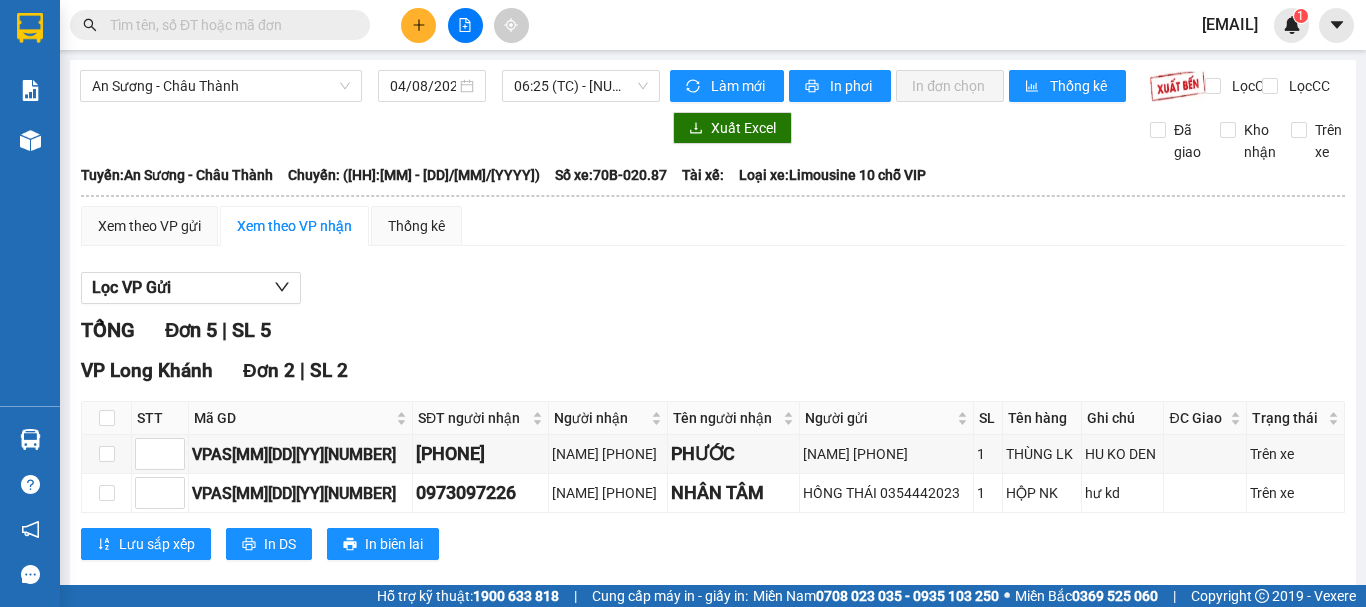 click on "[LOCATION] - [LOCATION] [DD]/[MM]/[YYYY] [HH]:[MM]   (TC)   - [NUMBER]" at bounding box center (370, 86) 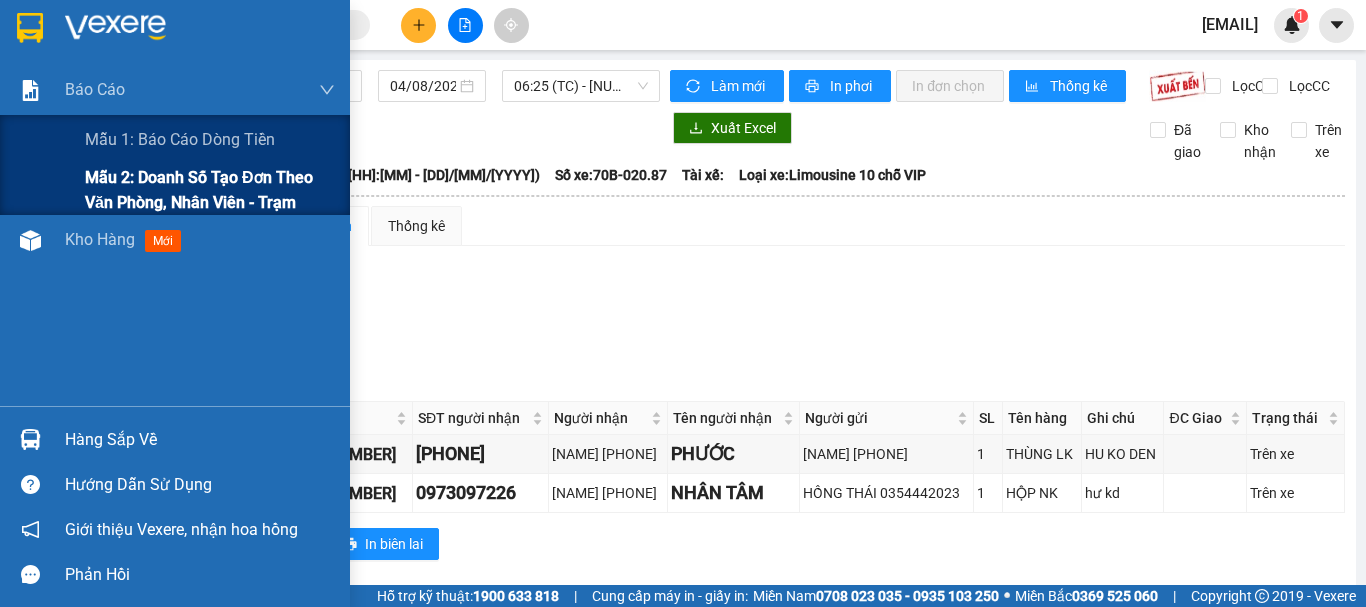 drag, startPoint x: 77, startPoint y: 198, endPoint x: 132, endPoint y: 186, distance: 56.293873 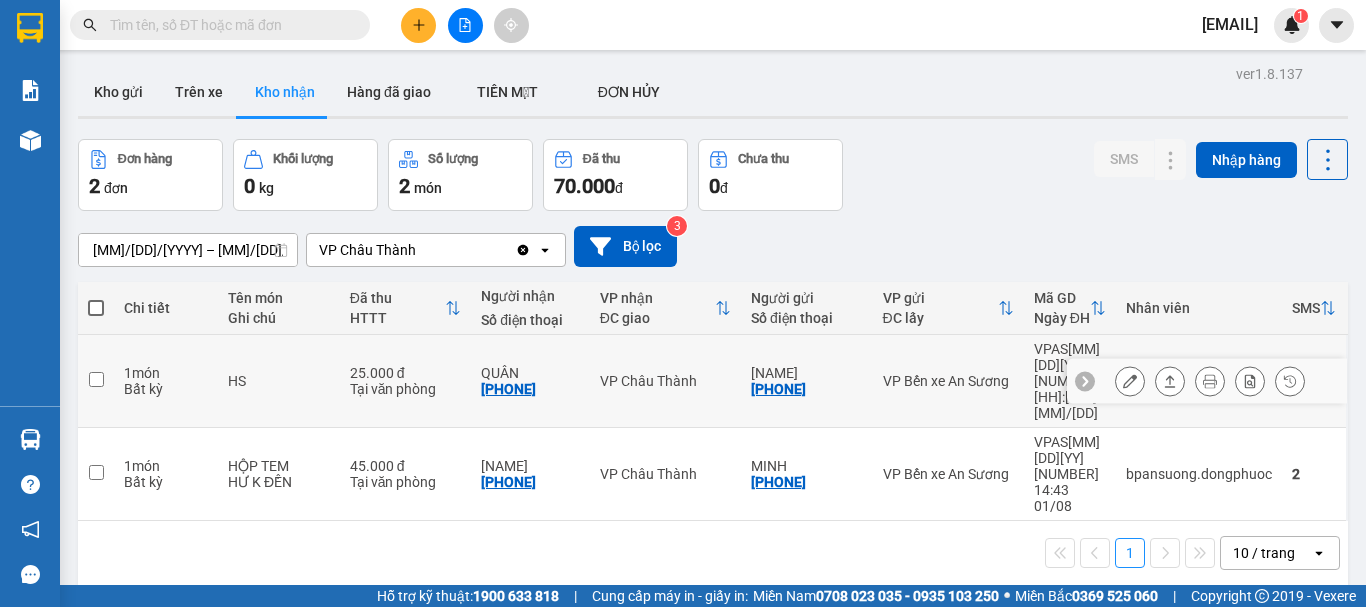 drag, startPoint x: 447, startPoint y: 359, endPoint x: 500, endPoint y: 368, distance: 53.75872 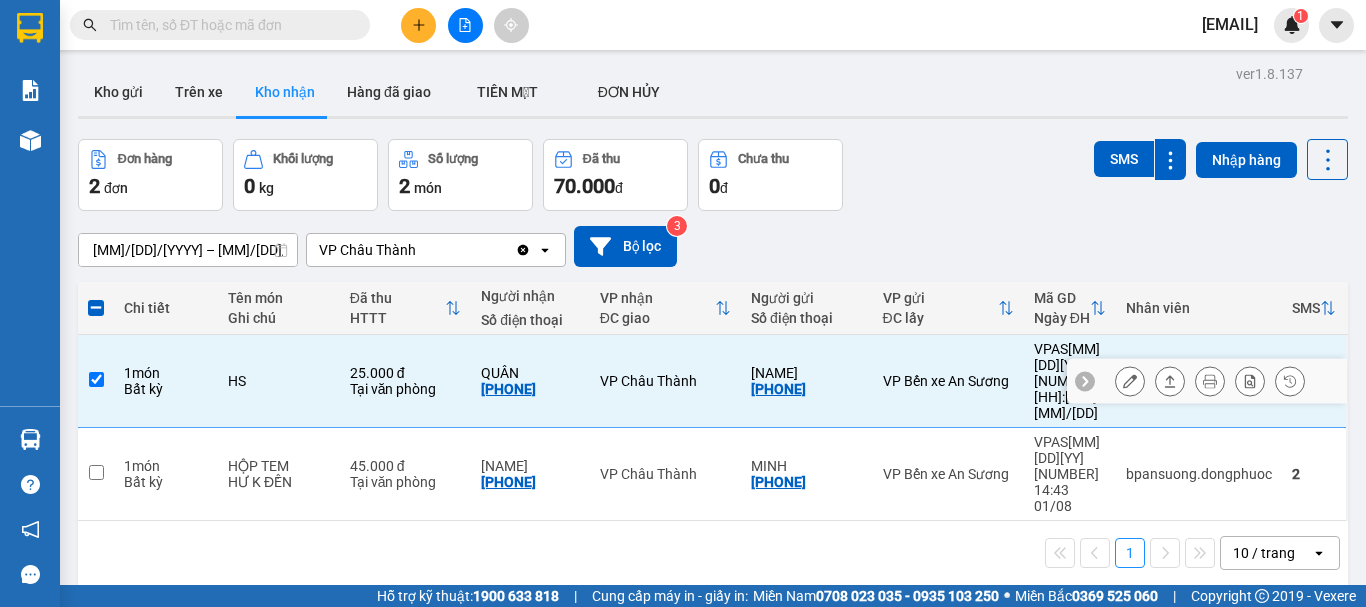 drag, startPoint x: 448, startPoint y: 365, endPoint x: 532, endPoint y: 367, distance: 84.0238 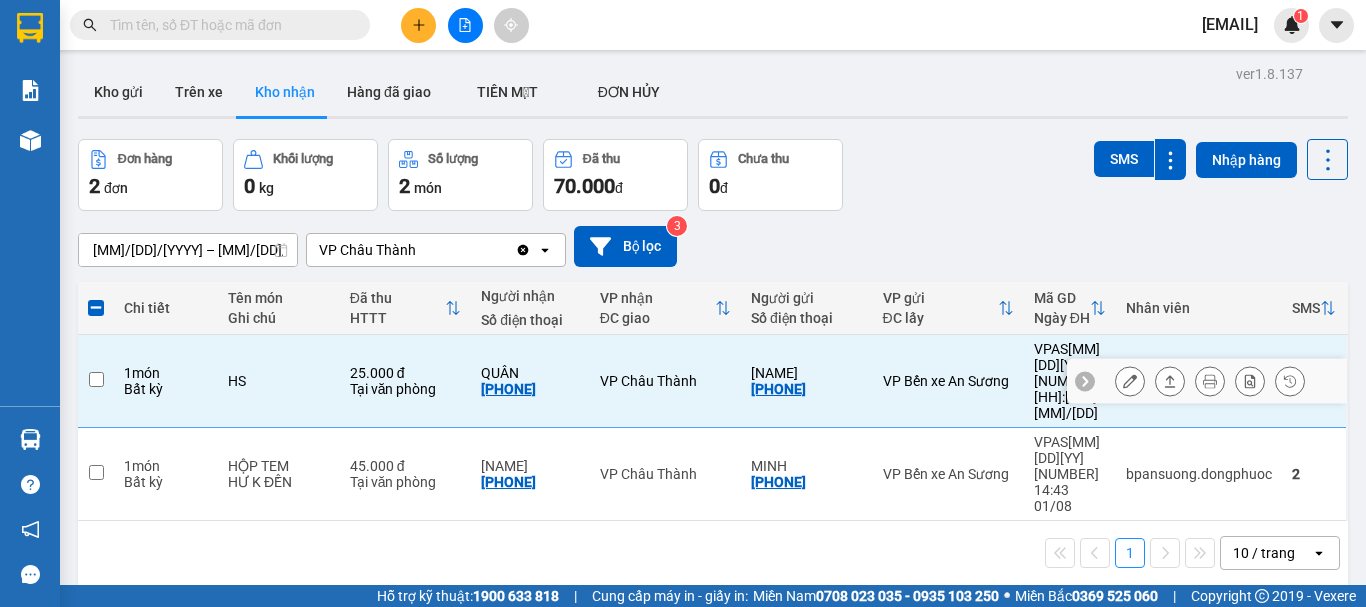checkbox on "false" 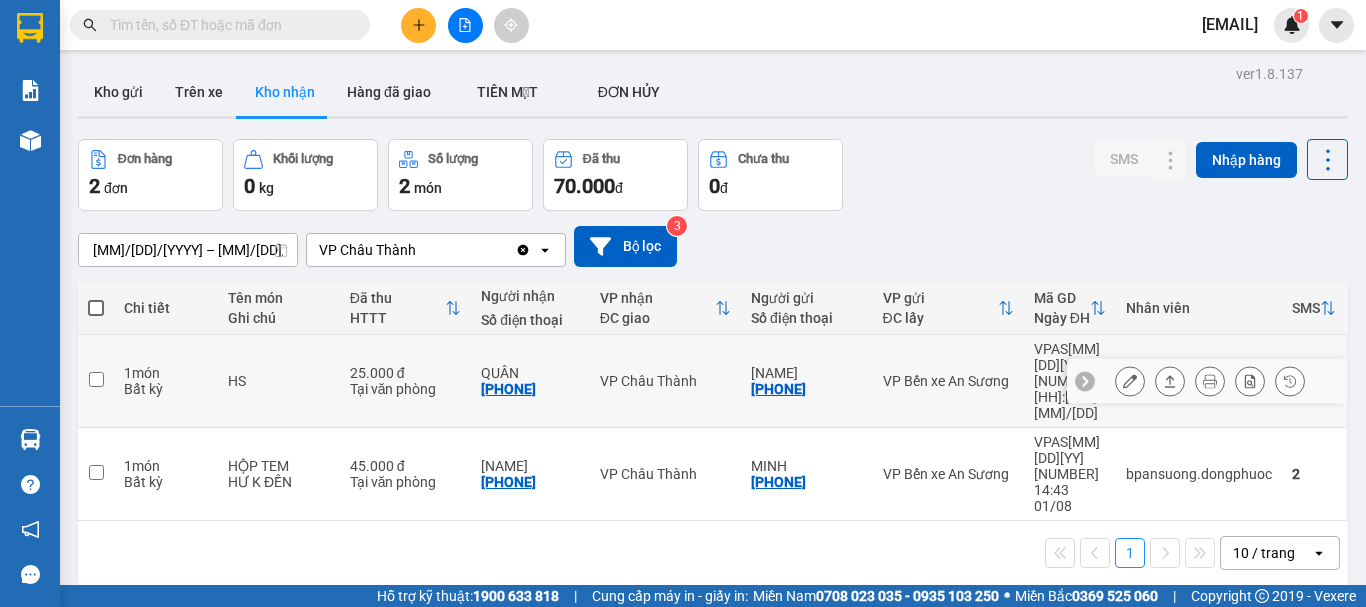 copy on "[PHONE]" 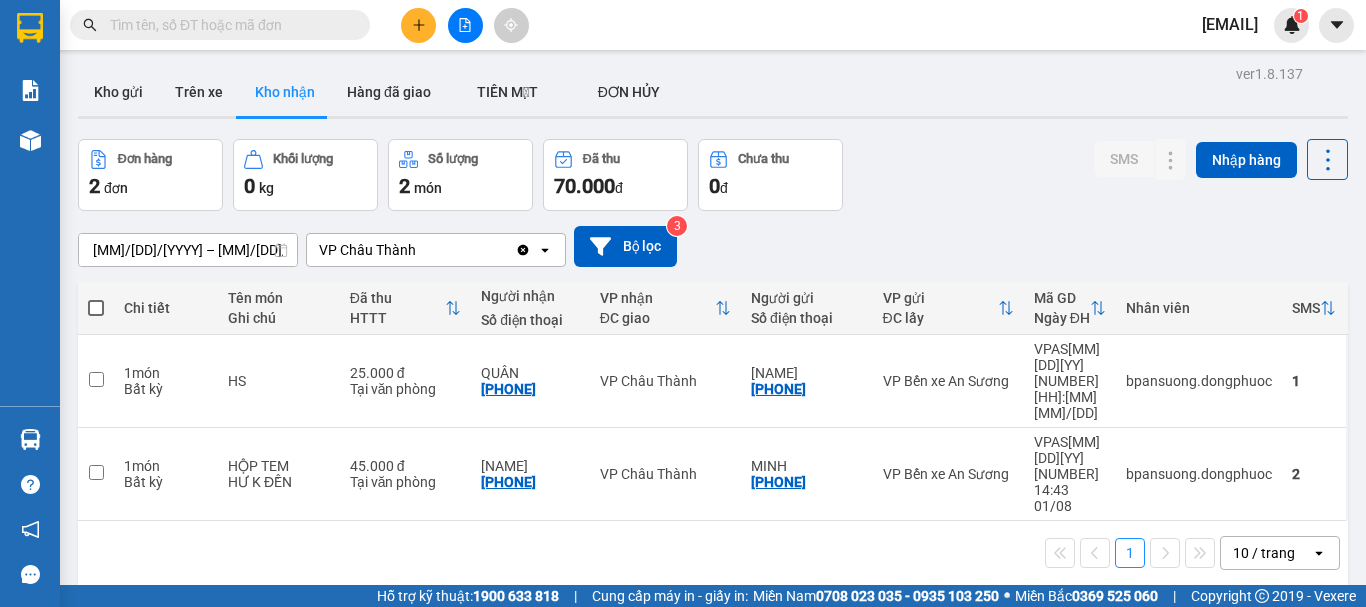 paste on "[PHONE]" 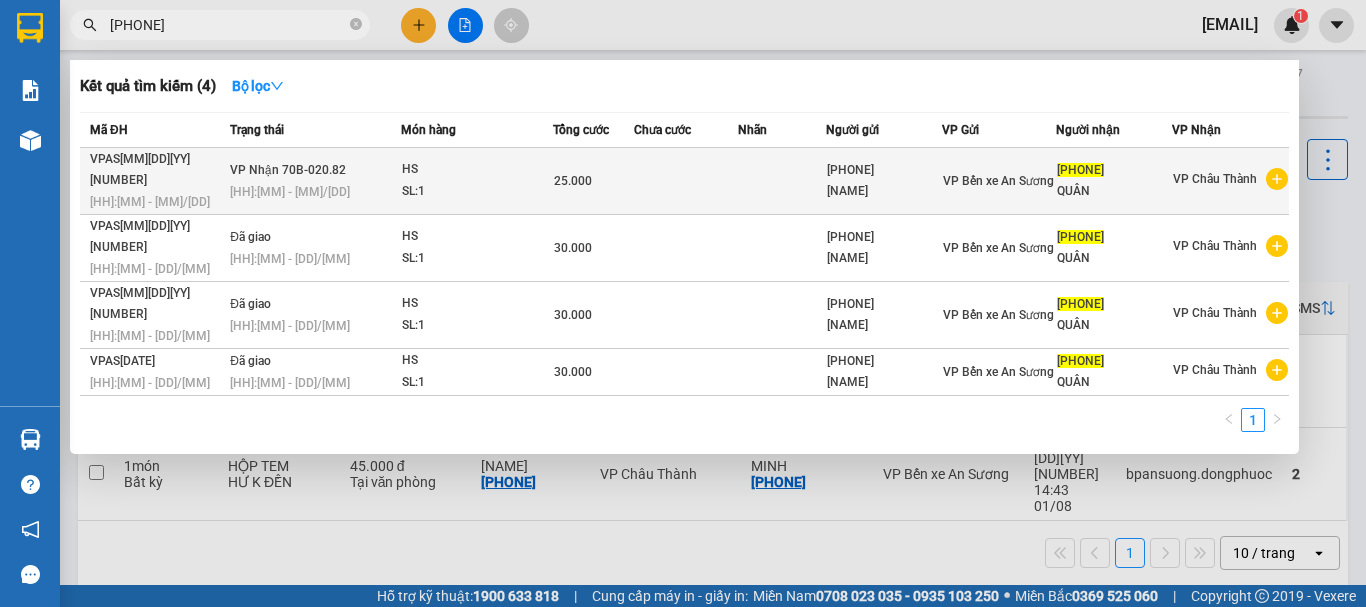 type on "[PHONE]" 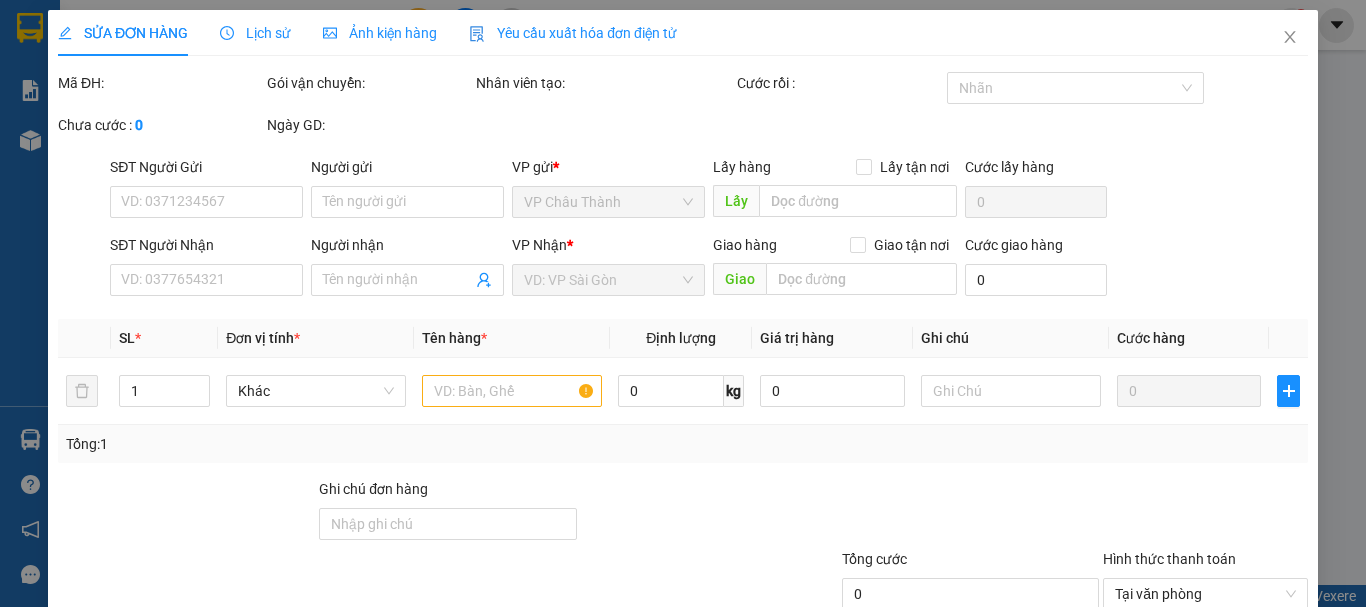 type on "[PHONE]" 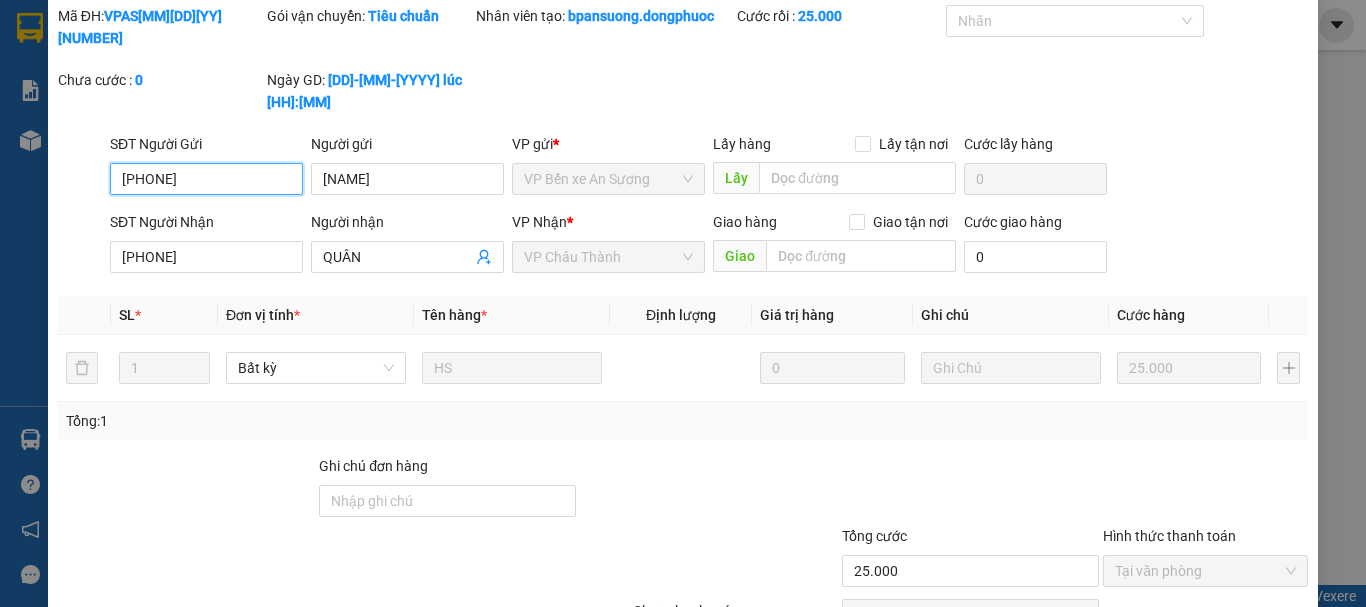 scroll, scrollTop: 137, scrollLeft: 0, axis: vertical 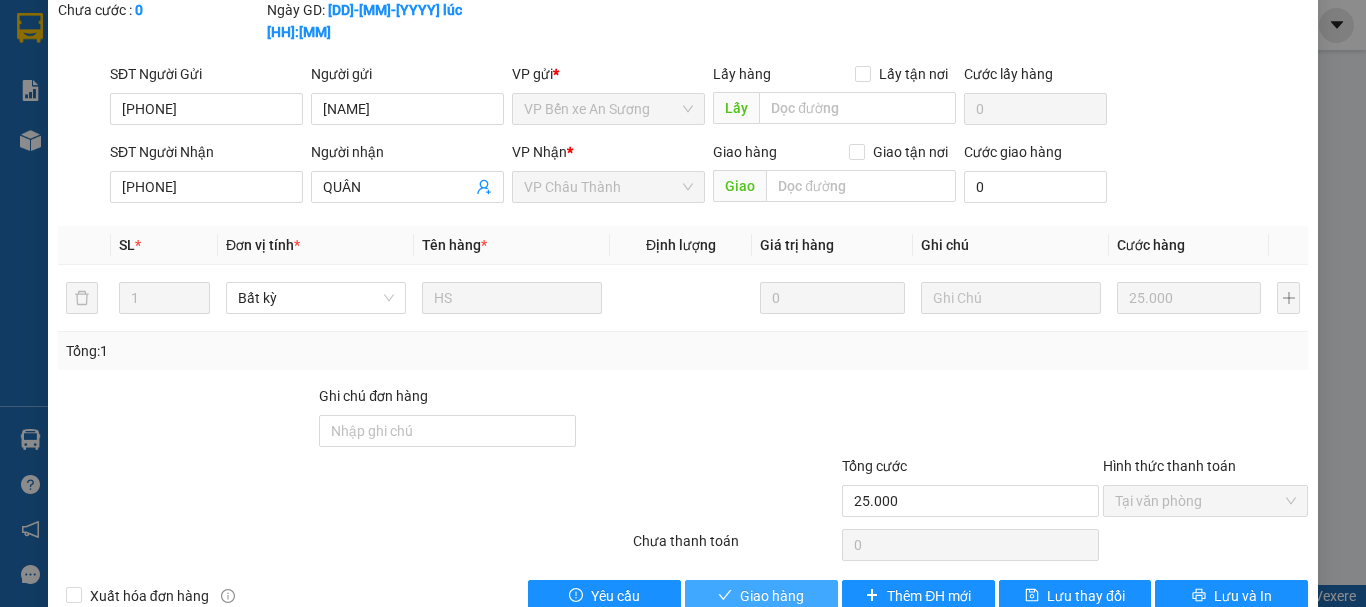 click on "Giao hàng" at bounding box center [772, 596] 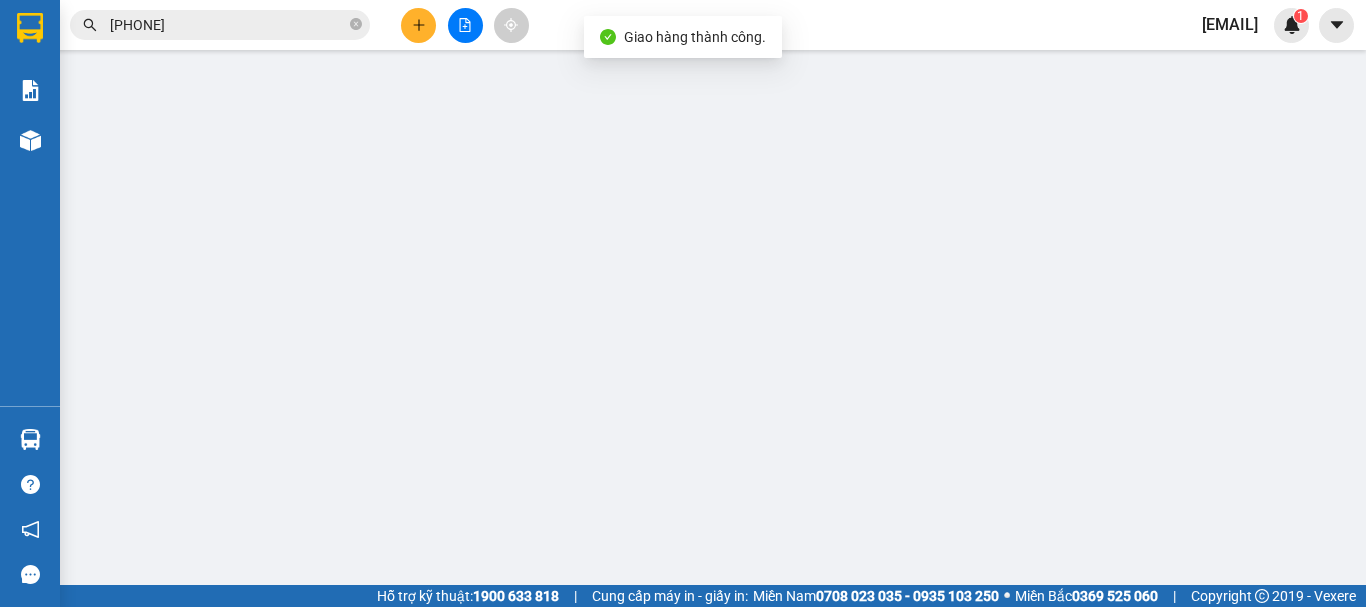 type on "[PHONE]" 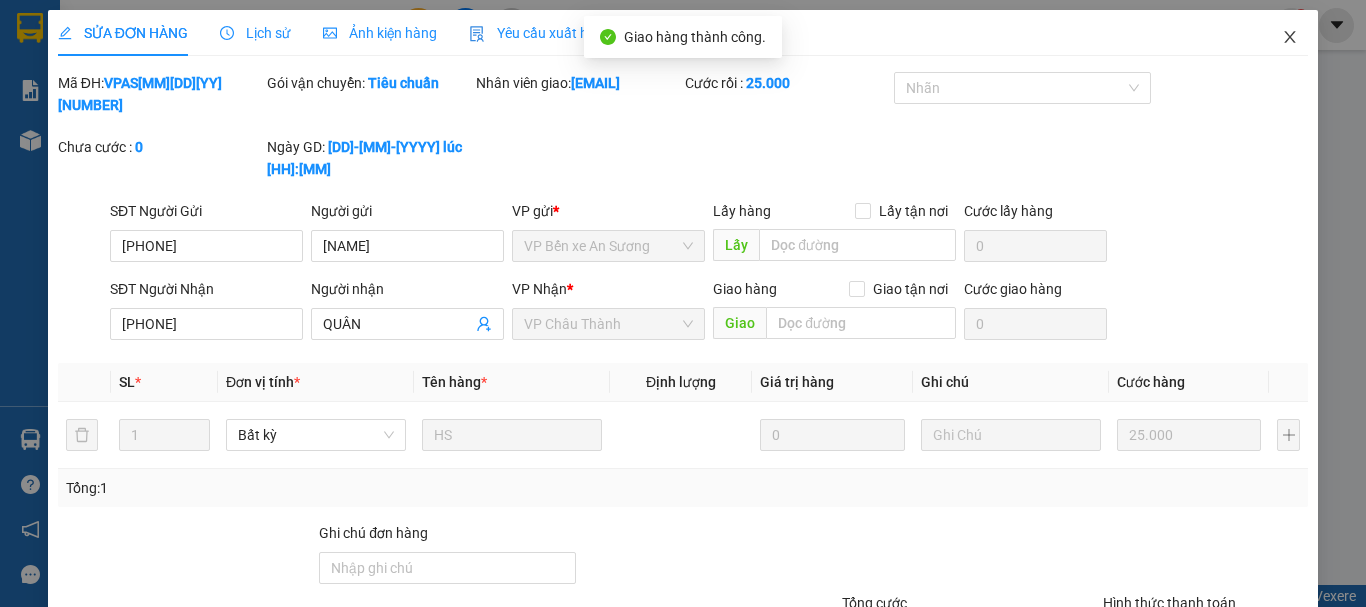 click at bounding box center [1290, 38] 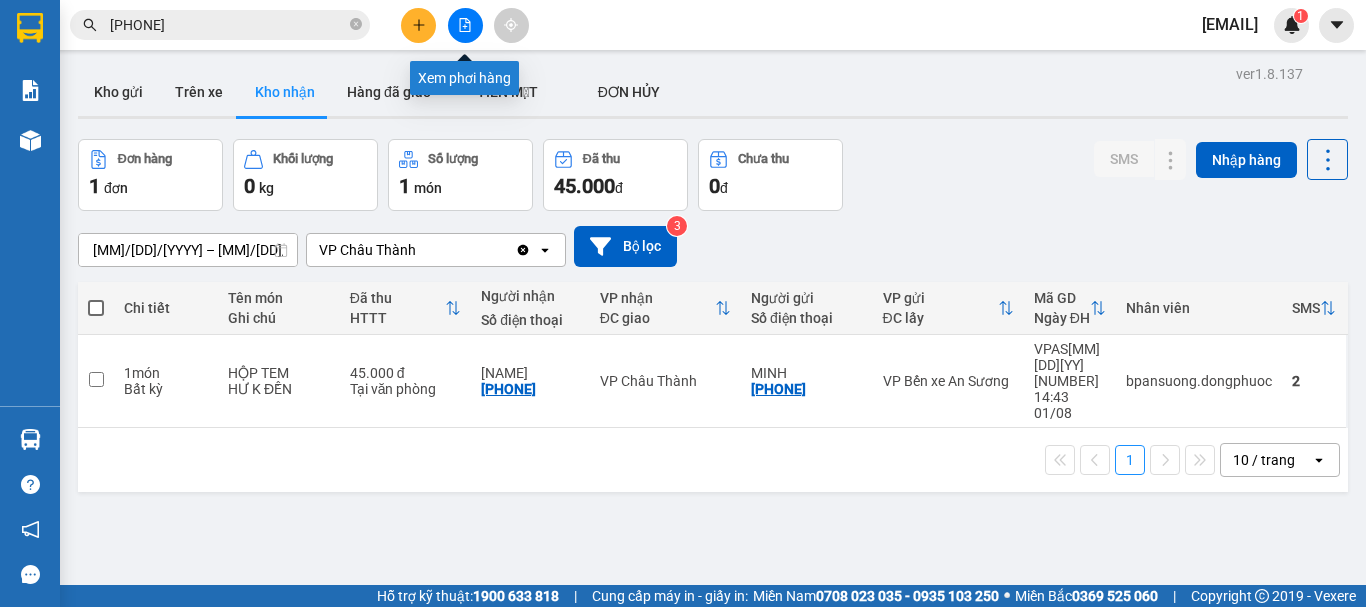 click 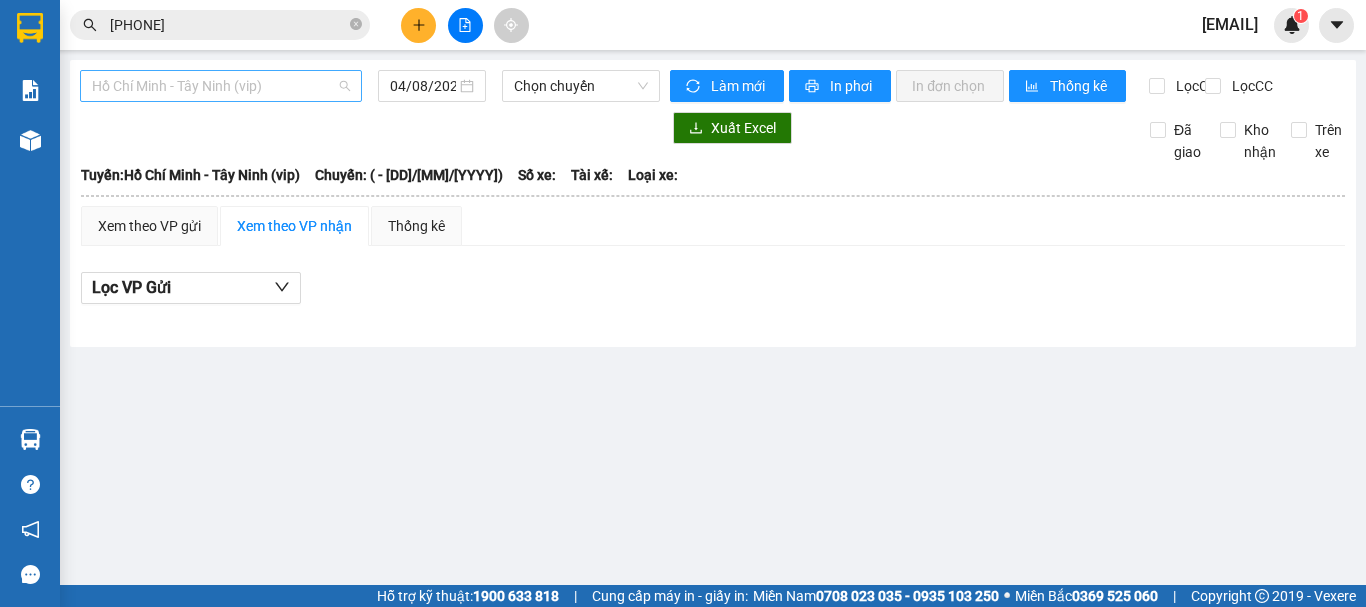 click on "Hồ Chí Minh - Tây Ninh (vip)" at bounding box center [221, 86] 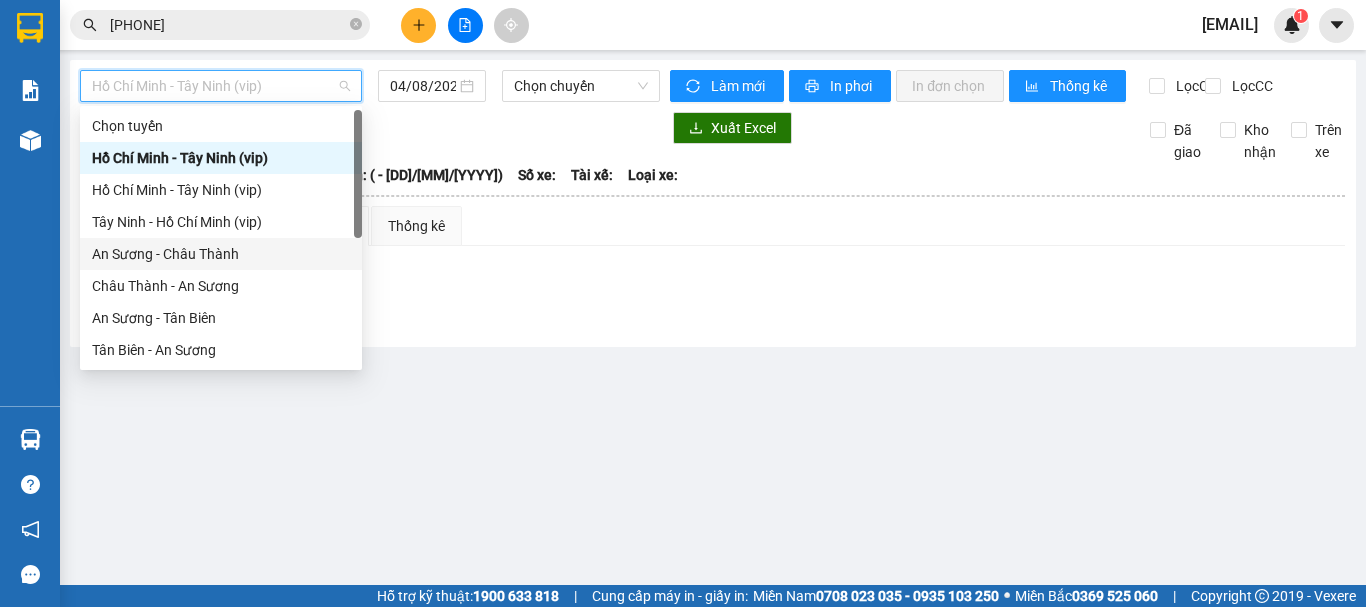 click on "An Sương - Châu Thành" at bounding box center [221, 254] 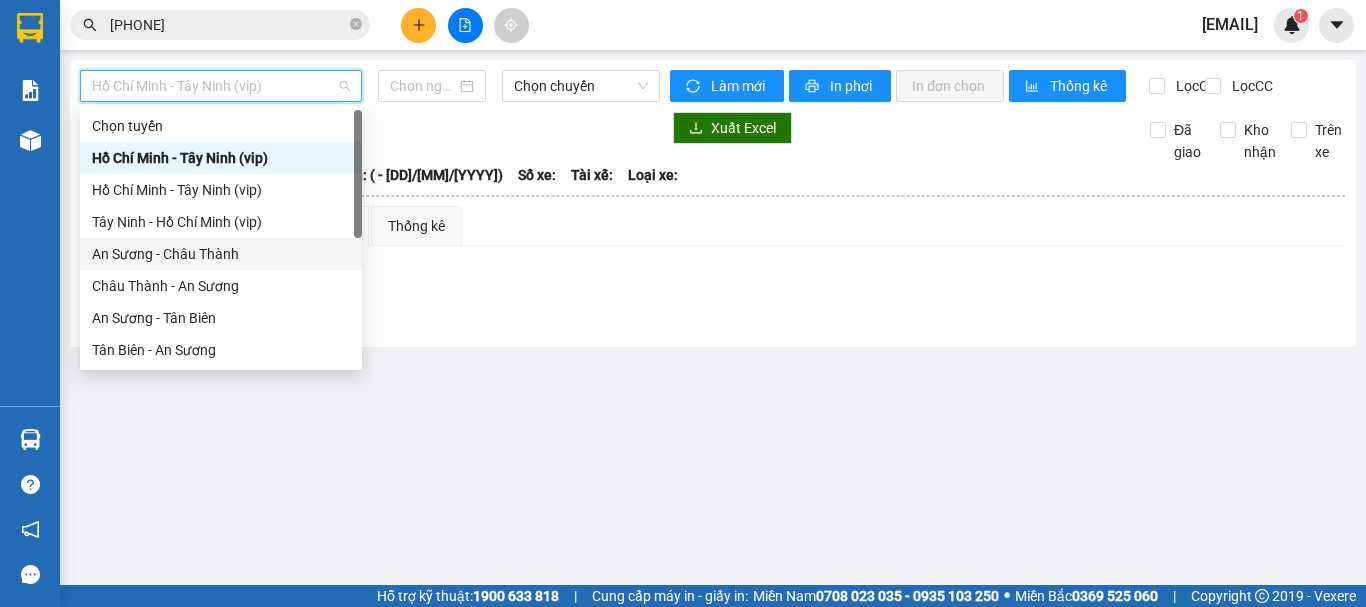 type on "04/08/2025" 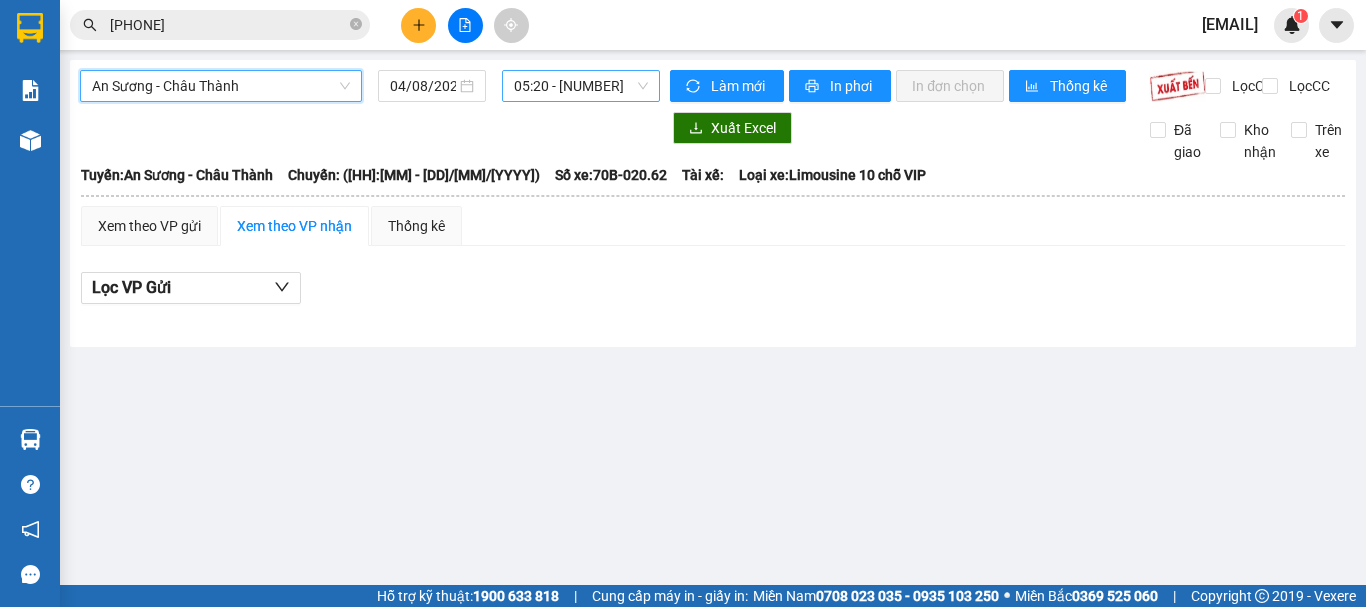 click on "[HH]:[MM]   - [NUMBER]" at bounding box center [581, 86] 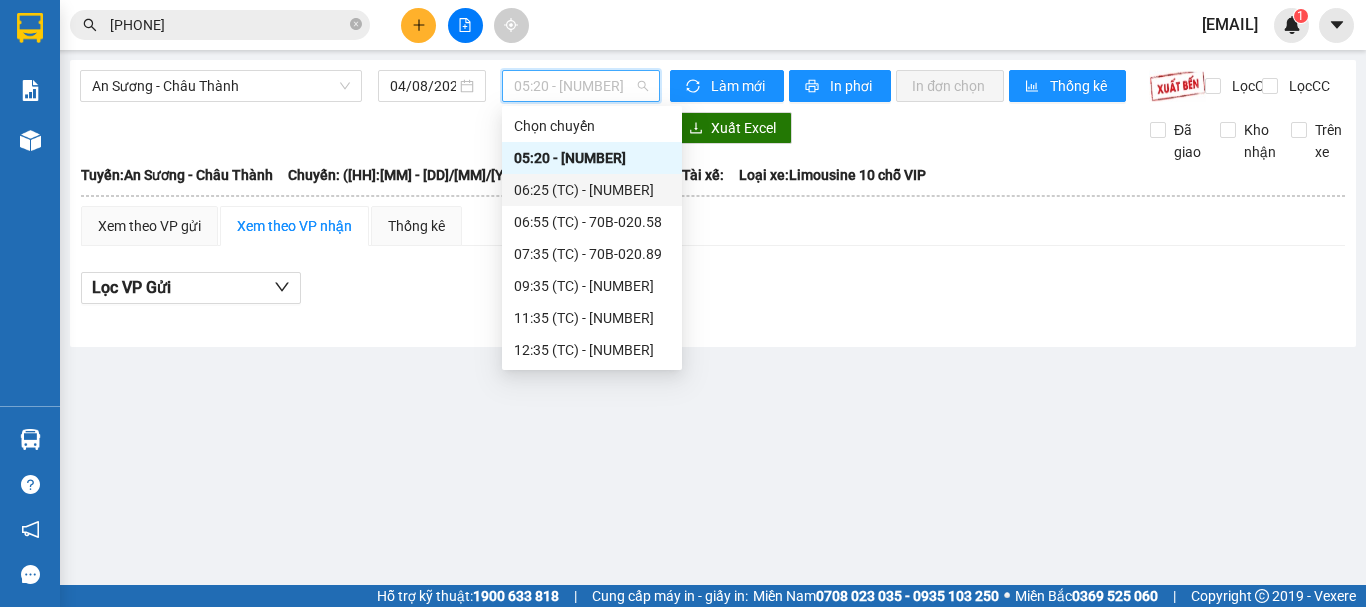 click on "[HH]:[MM]   (TC)   - [NUMBER]" at bounding box center (592, 190) 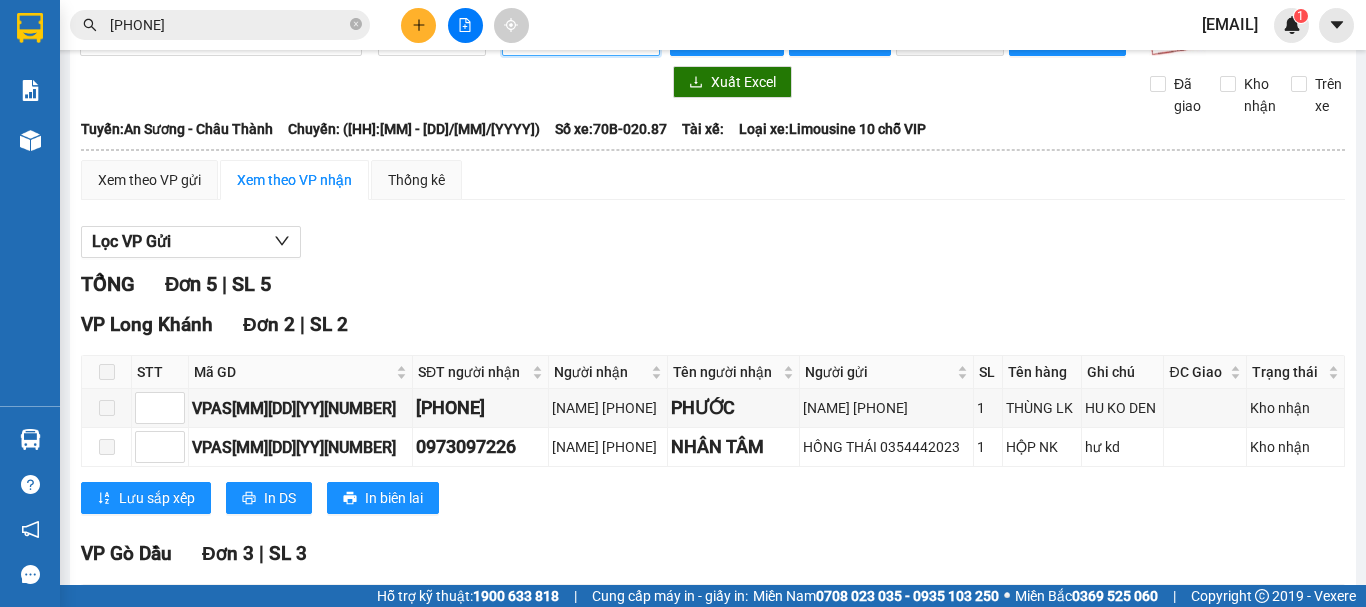 scroll, scrollTop: 0, scrollLeft: 0, axis: both 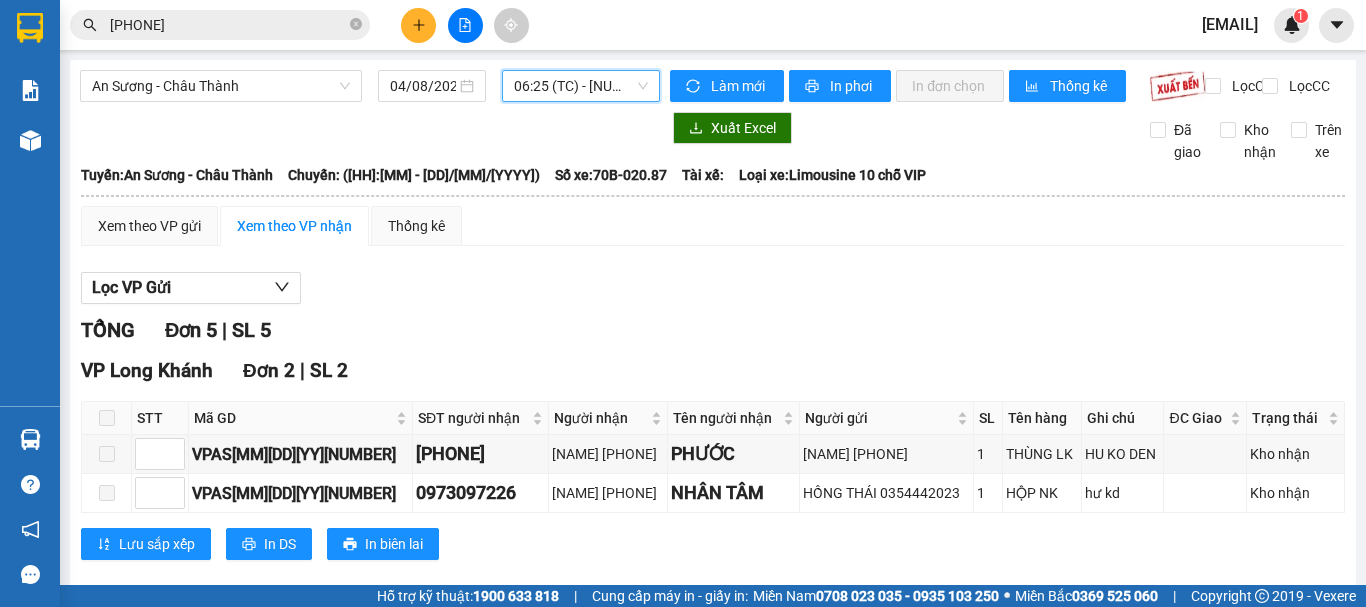 click on "[HH]:[MM]   (TC)   - [NUMBER]" at bounding box center [581, 86] 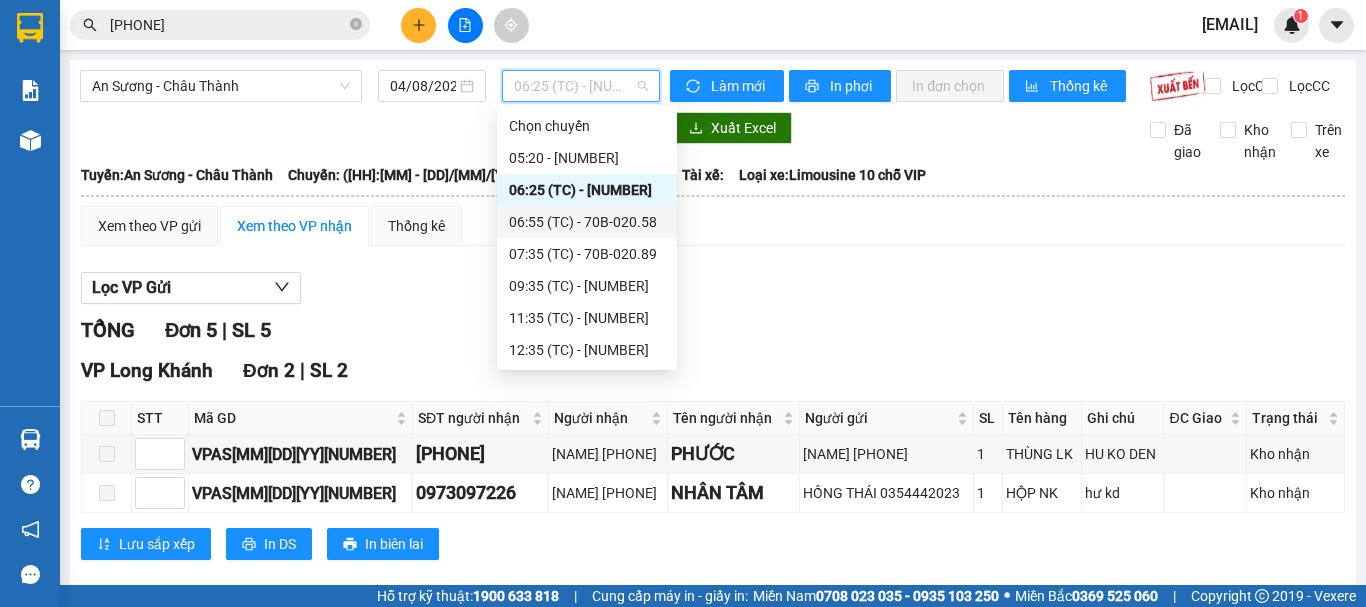 click on "[HH]:[MM]   (TC)   - [NUMBER]" at bounding box center (587, 222) 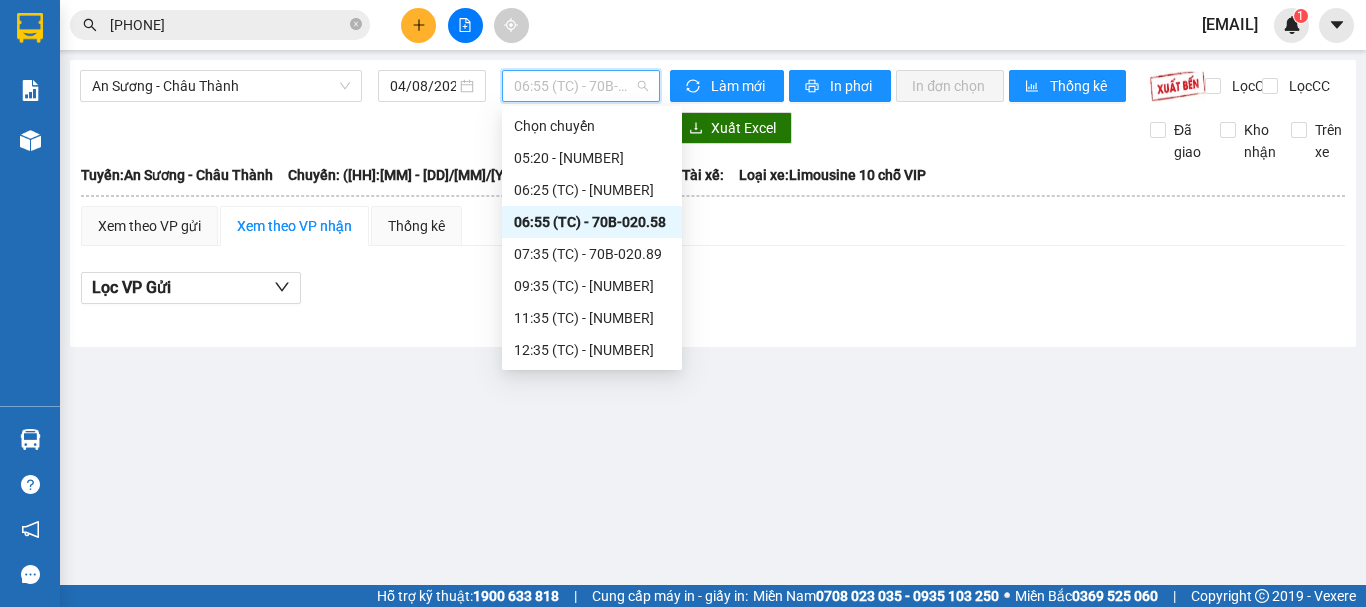 click on "[HH]:[MM]   (TC)   - [NUMBER]" at bounding box center (581, 86) 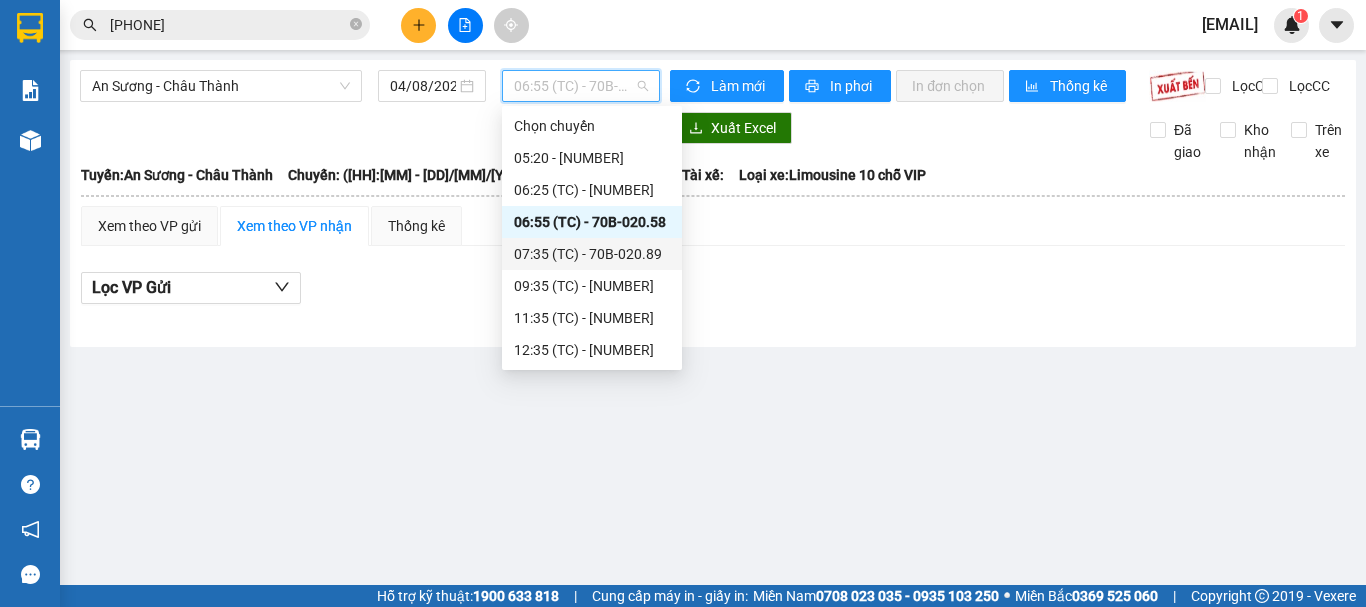 click on "[HH]:[MM]   (TC)   - [NUMBER]" at bounding box center (592, 254) 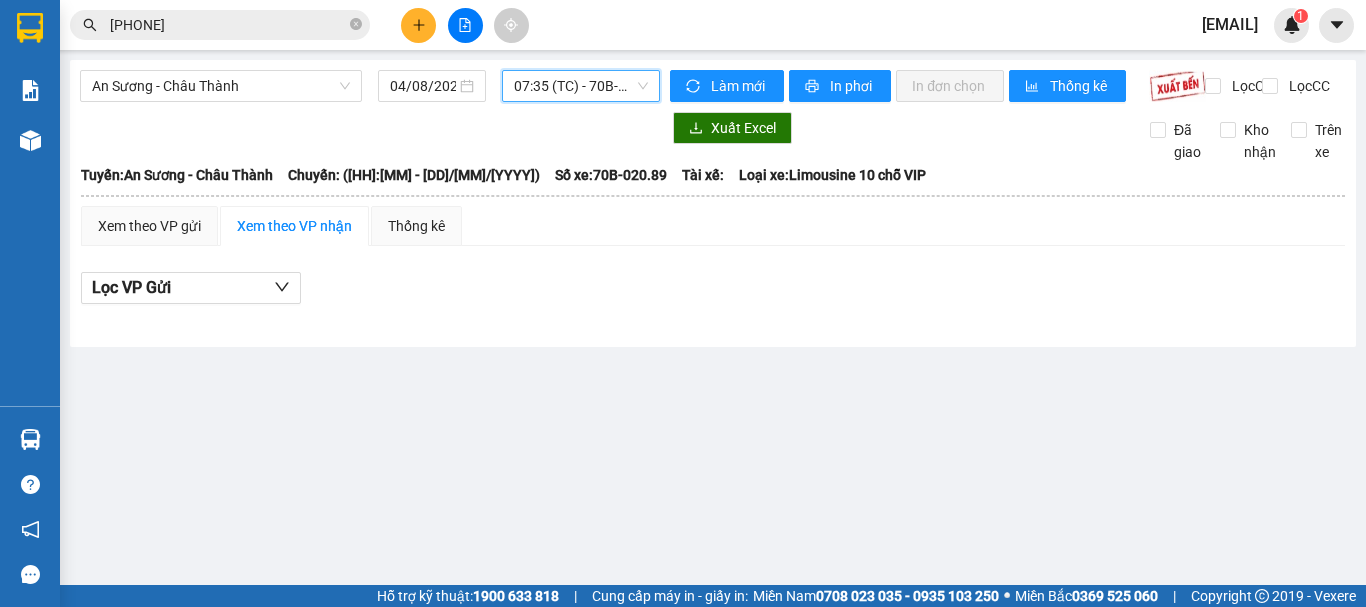 click on "[HH]:[MM]   (TC)   - [NUMBER]" at bounding box center [581, 86] 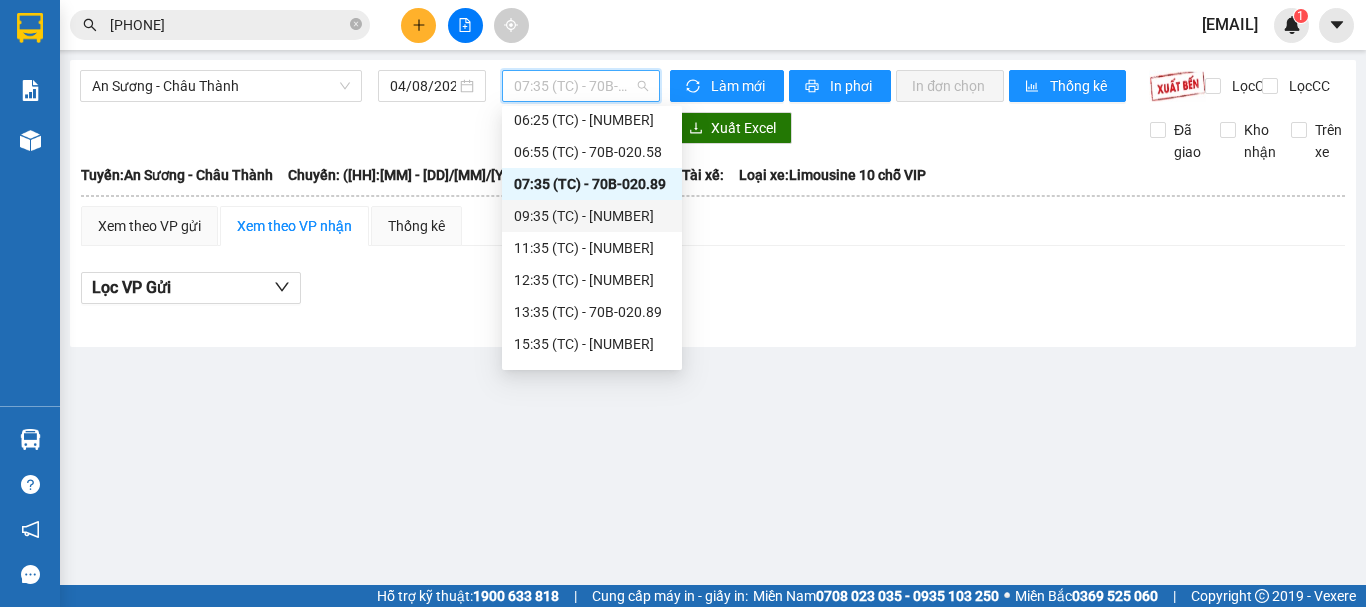 scroll, scrollTop: 100, scrollLeft: 0, axis: vertical 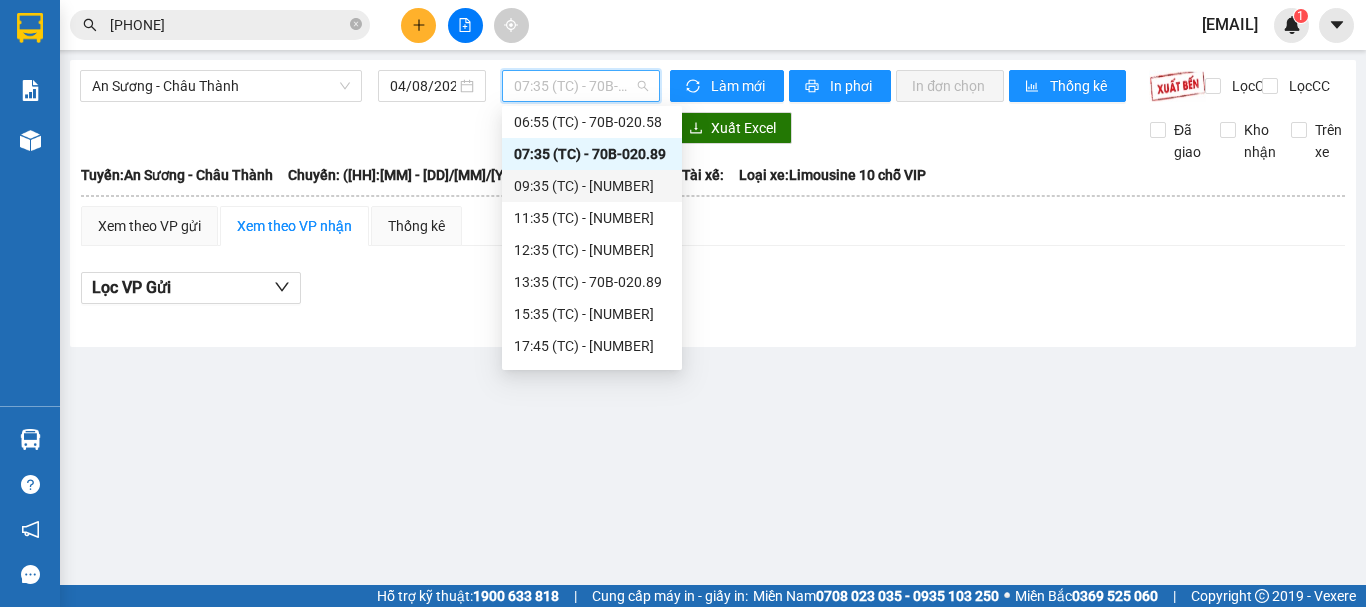 click on "[HH]:[MM]   (TC)   - [NUMBER]" at bounding box center (592, 186) 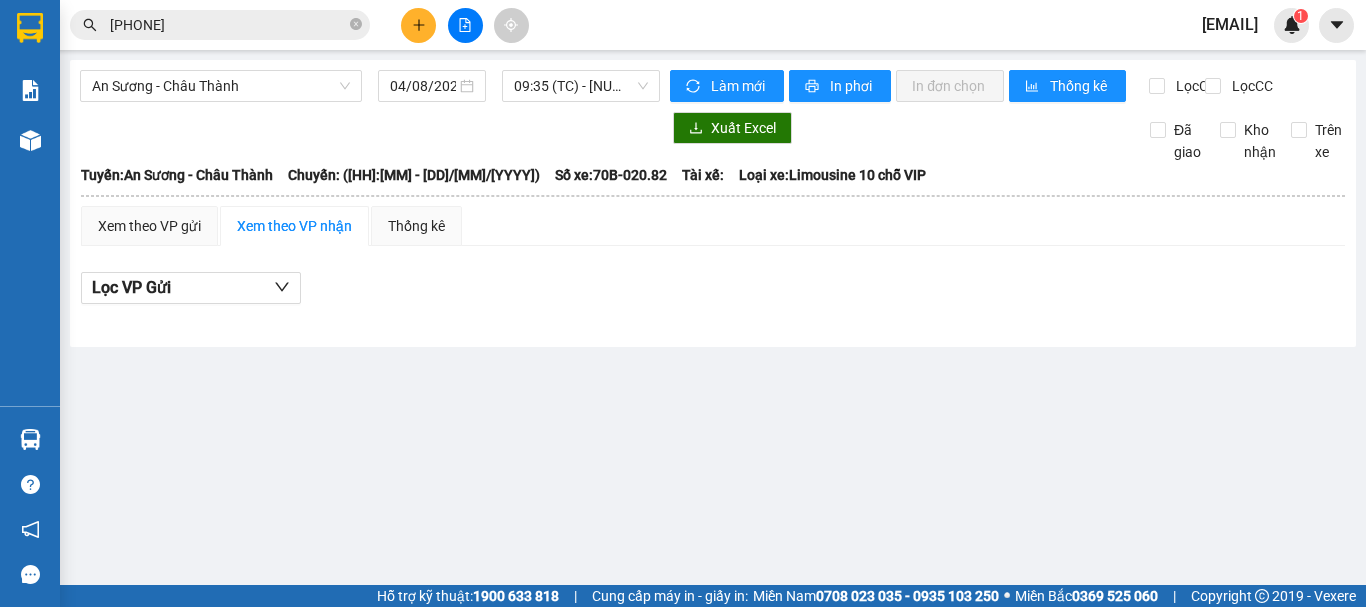 click on "[LOCATION] - [LOCATION] [DD]/[MM]/[YYYY] [HH]:[MM]   (TC)   - [NUMBER]  Làm mới In phơi In đơn chọn Thống kê Lọc  CR Lọc  CC Xuất Excel Đã giao Kho nhận Trên xe [NAME]   [PHONE]   [ADDRESS], [NUMBER] [STREET], [KP] [PHUONG] [QUAN] [HH]:[MM] - [DD]/[MM]/[YYYY] Tuyến:  [LOCATION] - [LOCATION] Chuyến:   ([HH]:[MM] - [DD]/[MM]/[YYYY]) Số xe:  [NUMBER] Loại xe:  [VEHICLE_TYPE] Tuyến:  [LOCATION] - [LOCATION] Chuyến:   ([HH]:[MM] - [DD]/[MM]/[YYYY]) Số xe:  [NUMBER] Tài xế:  Loại xe:  [VEHICLE_TYPE] Xem theo VP gửi Xem theo VP nhận Thống kê Lọc VP Gửi Cước rồi :   0  VNĐ Chưa cước :   0  VNĐ Thu hộ:  0  VNĐ [NAME]   [PHONE]   [ADDRESS] VP [LOCATION]  - [HH]:[MM] - [DD]/[MM]/[YYYY] Tuyến:  [LOCATION] - [LOCATION] Chuyến:   ([HH]:[MM] - [DD]/[MM]/[YYYY]) Số xe:  [NUMBER]   Loại xe:  [VEHICLE_TYPE] STT Mã GD SĐT người nhận Người nhận Tên người nhận Người gửi" at bounding box center [713, 203] 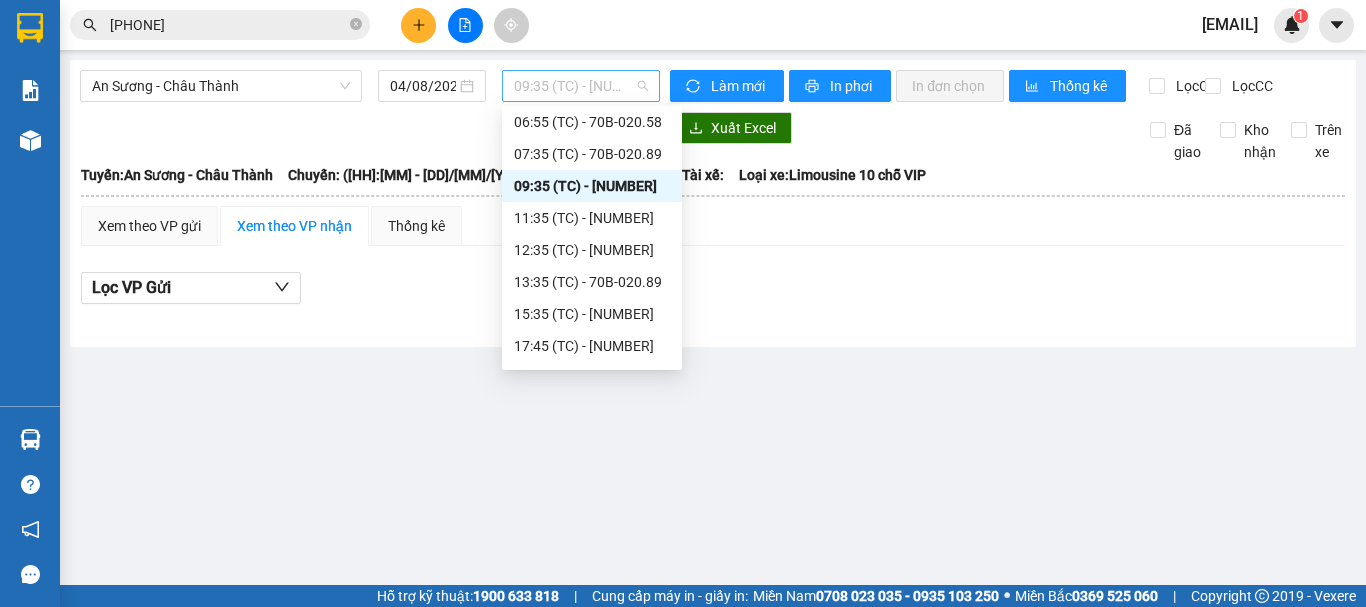 click on "[HH]:[MM]   (TC)   - [NUMBER]" at bounding box center (581, 86) 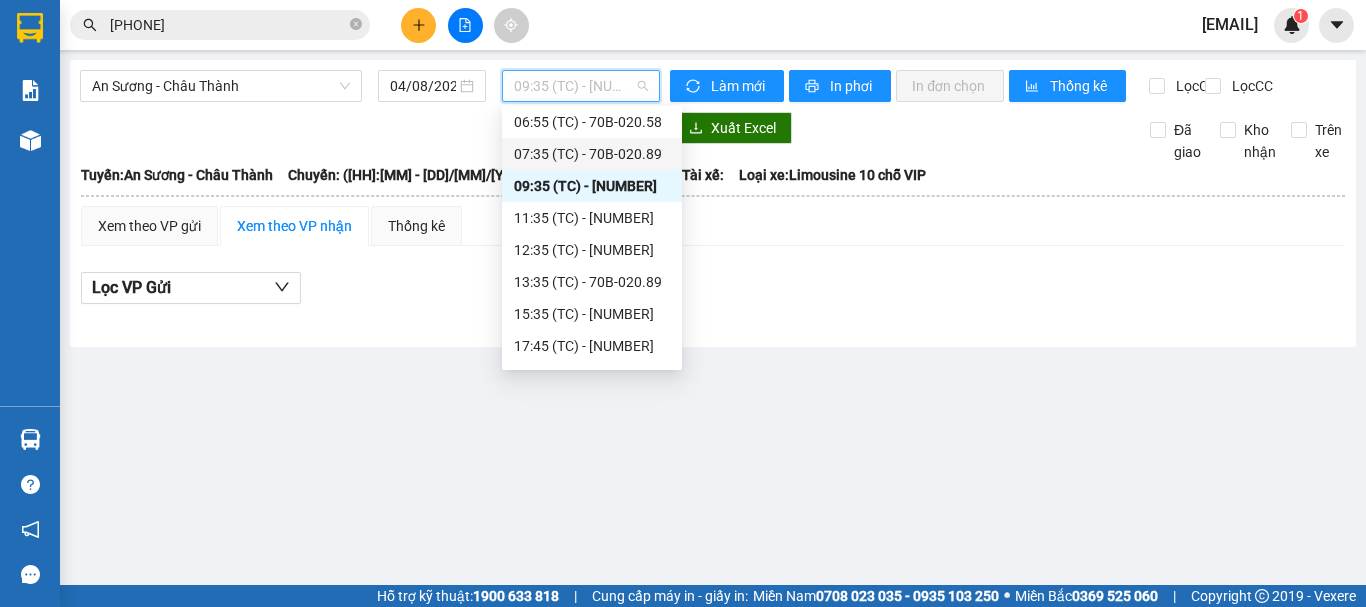 click on "[HH]:[MM]   (TC)   - [NUMBER]" at bounding box center [592, 154] 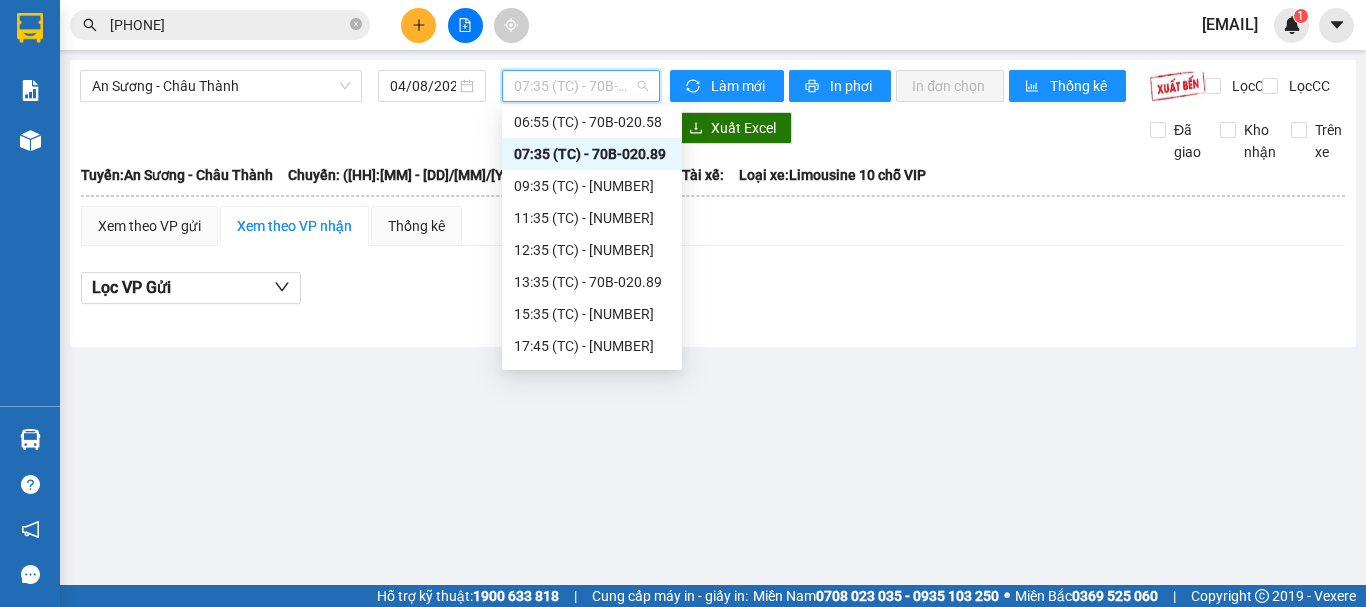 click on "[HH]:[MM]   (TC)   - [NUMBER]" at bounding box center (581, 86) 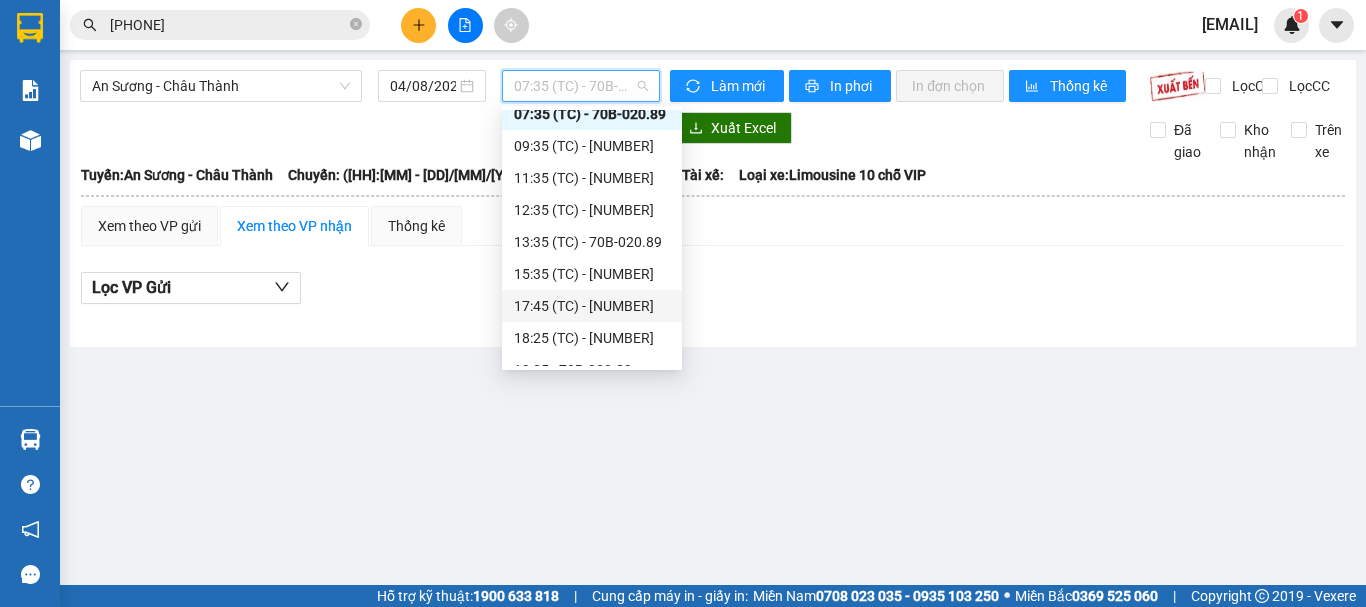 scroll, scrollTop: 160, scrollLeft: 0, axis: vertical 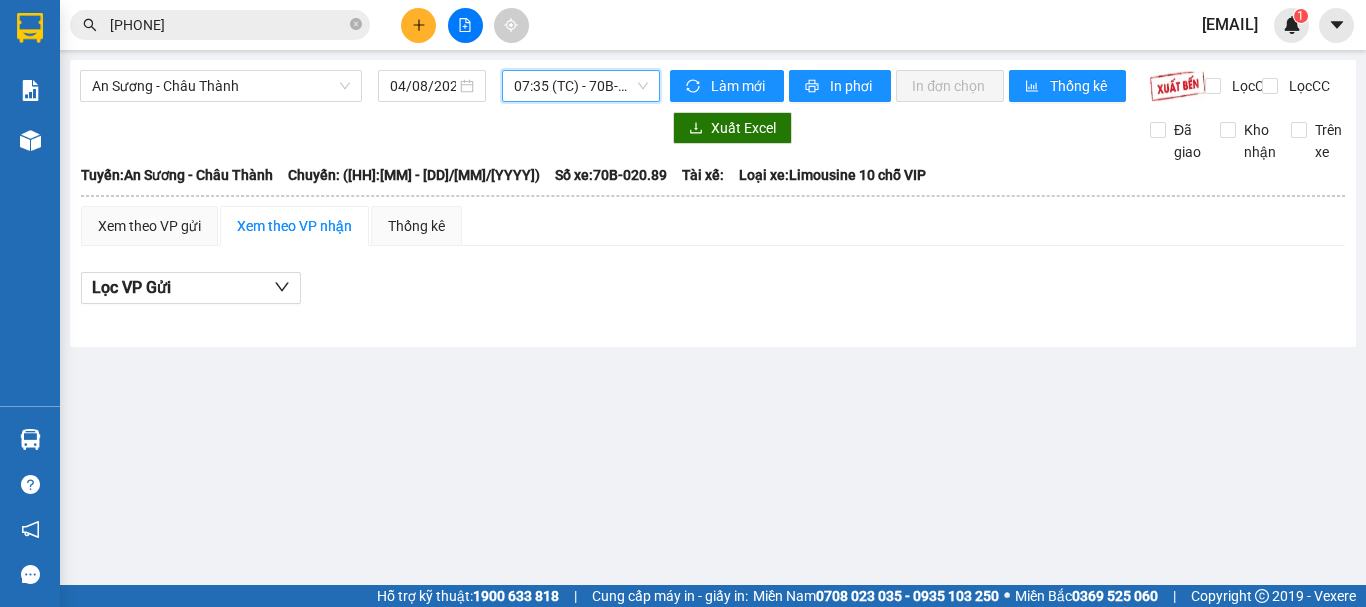 click on "[HH]:[MM]   (TC)   - [NUMBER]" at bounding box center (581, 86) 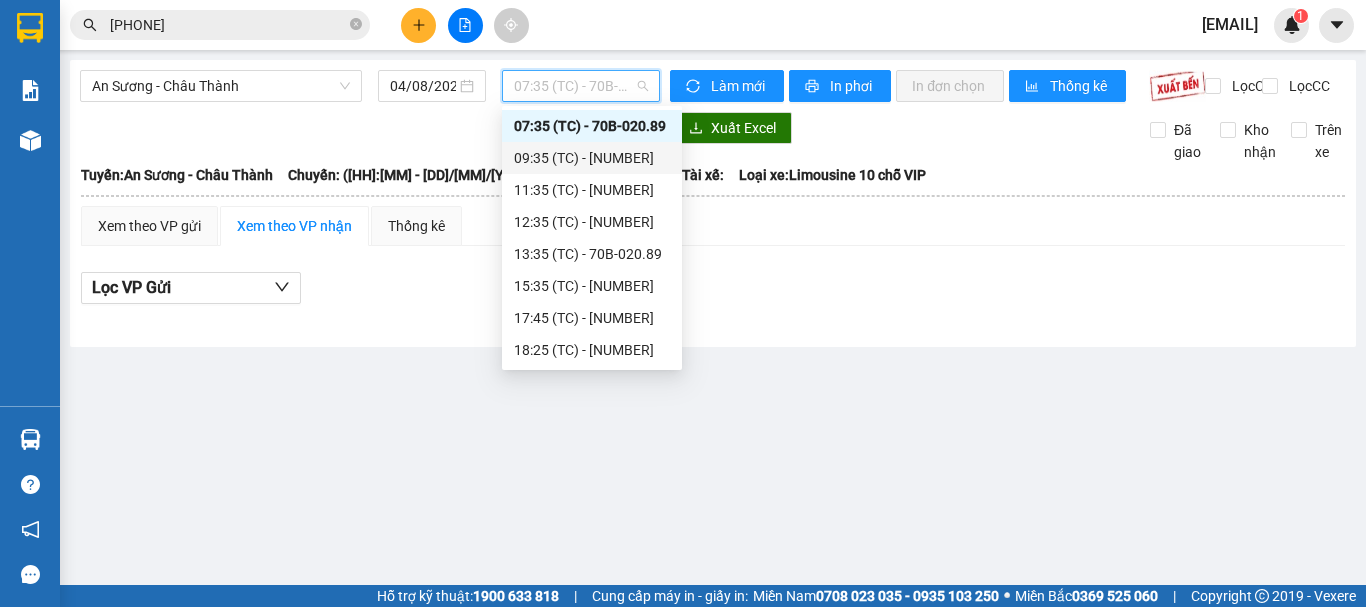 drag, startPoint x: 642, startPoint y: 153, endPoint x: 845, endPoint y: 169, distance: 203.62956 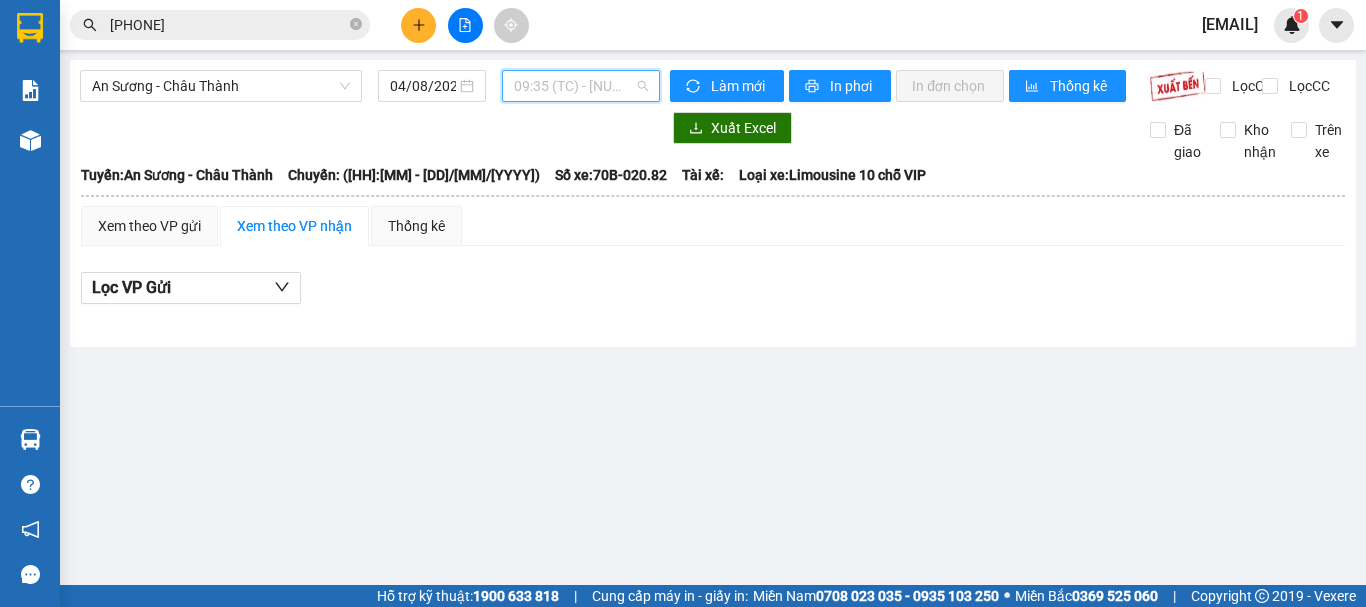 click on "[HH]:[MM]   (TC)   - [NUMBER]" at bounding box center [581, 86] 